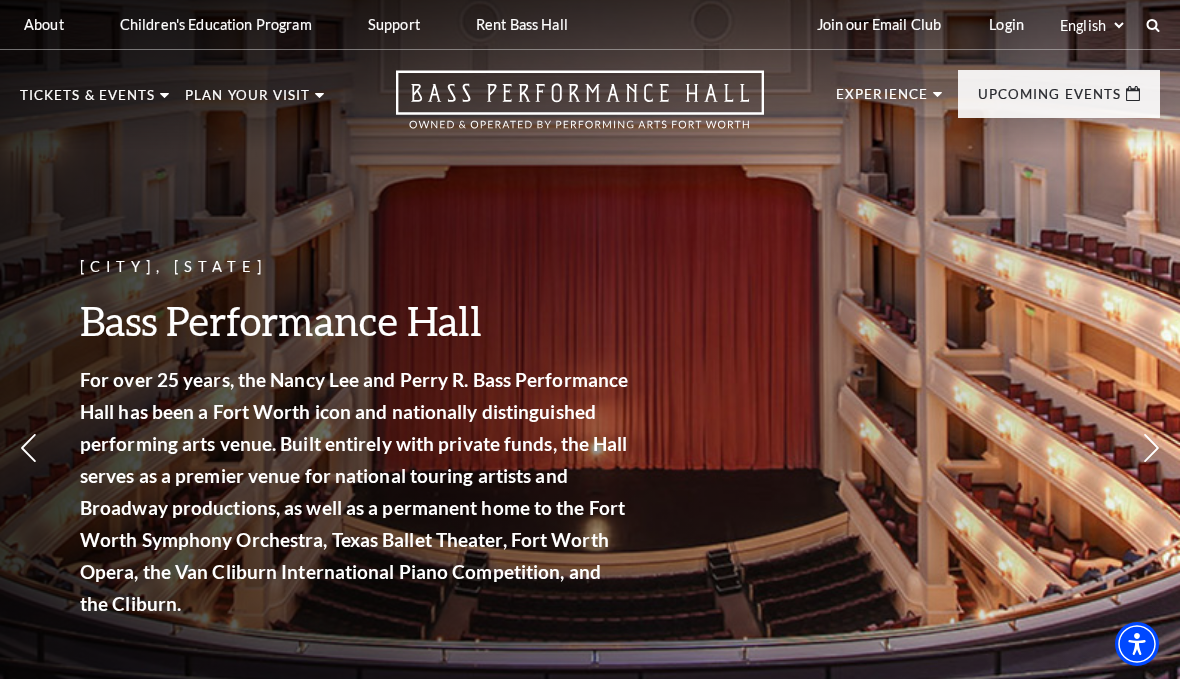 scroll, scrollTop: 0, scrollLeft: 0, axis: both 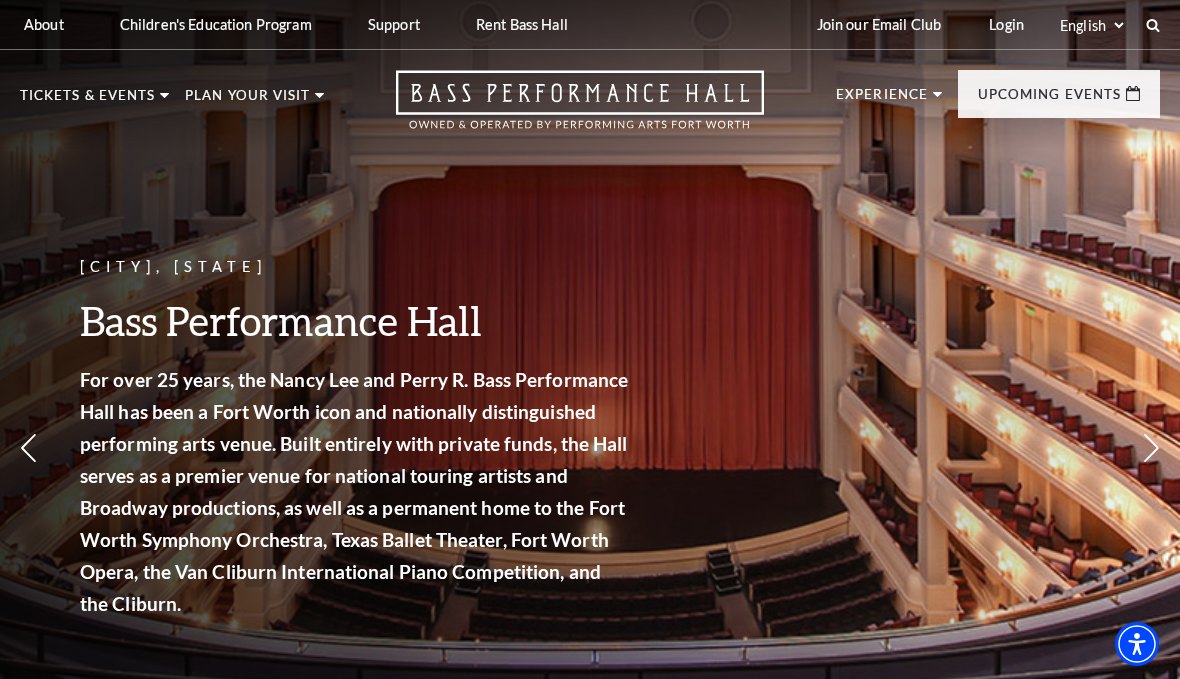 click on "Experience the best of touring Broadway in a world-class venue." at bounding box center (475, 411) 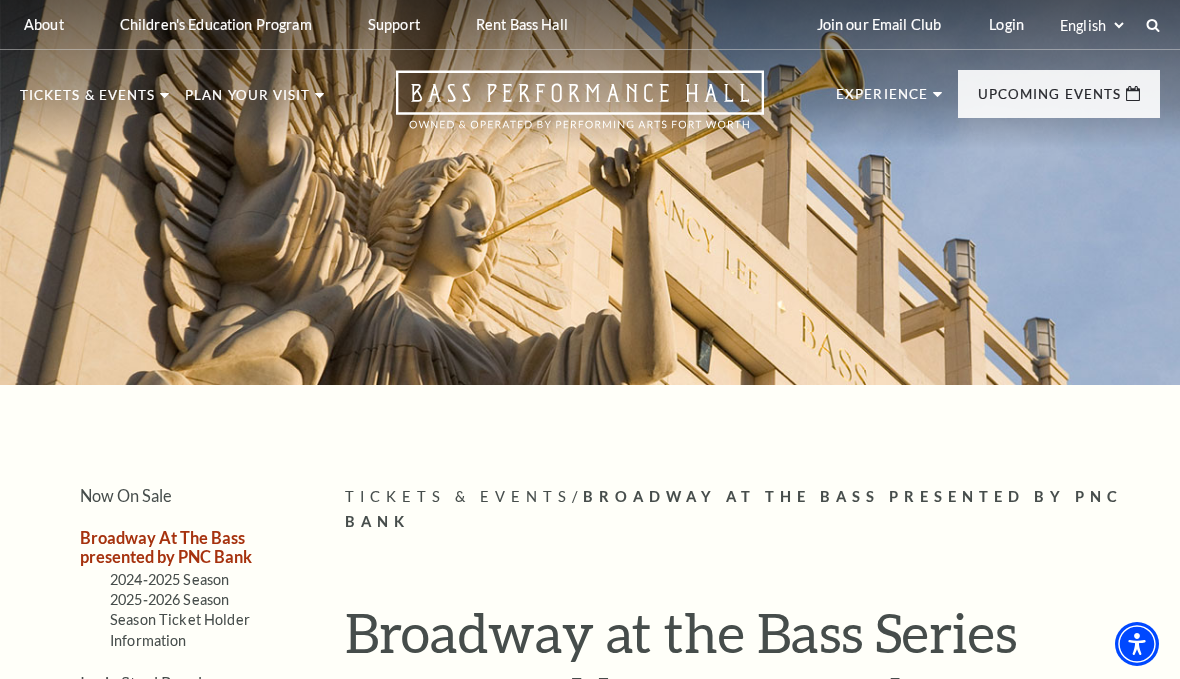scroll, scrollTop: 0, scrollLeft: 0, axis: both 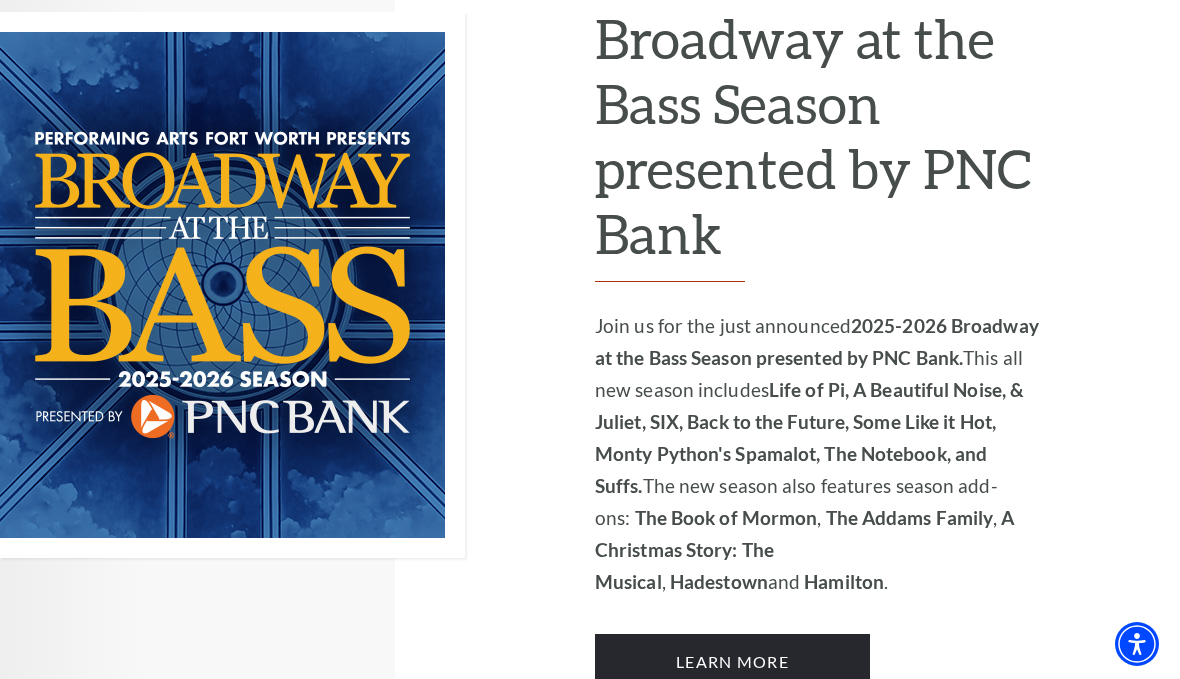click on "Learn More" at bounding box center [732, 662] 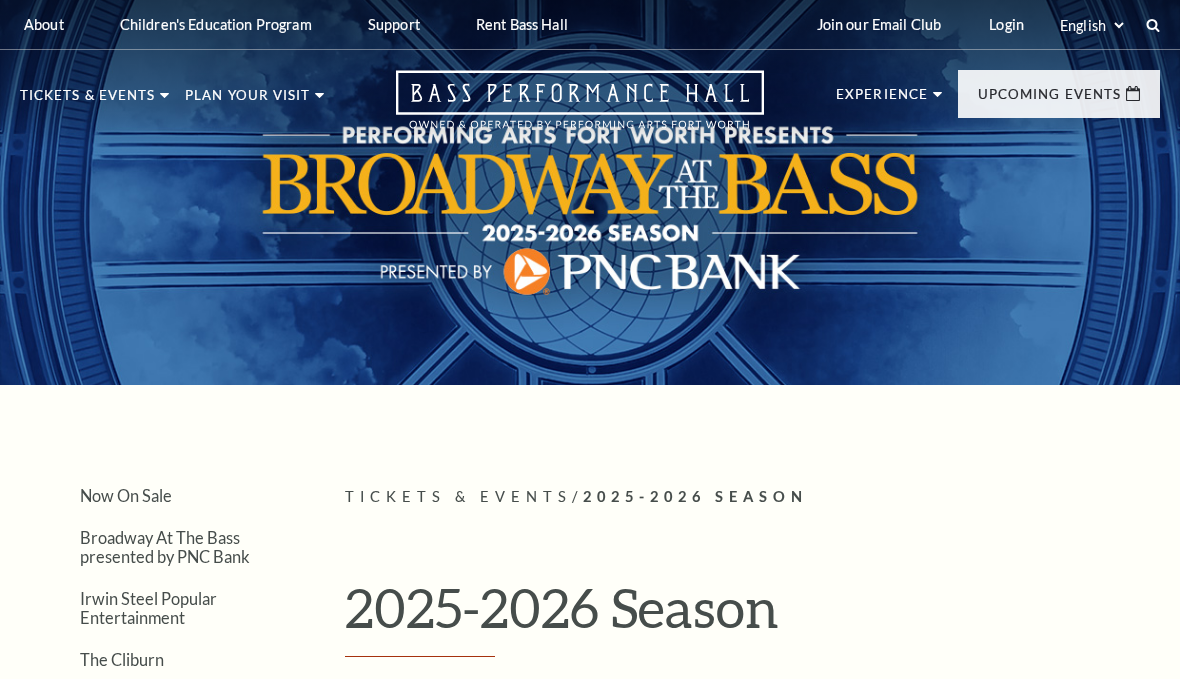 scroll, scrollTop: 0, scrollLeft: 0, axis: both 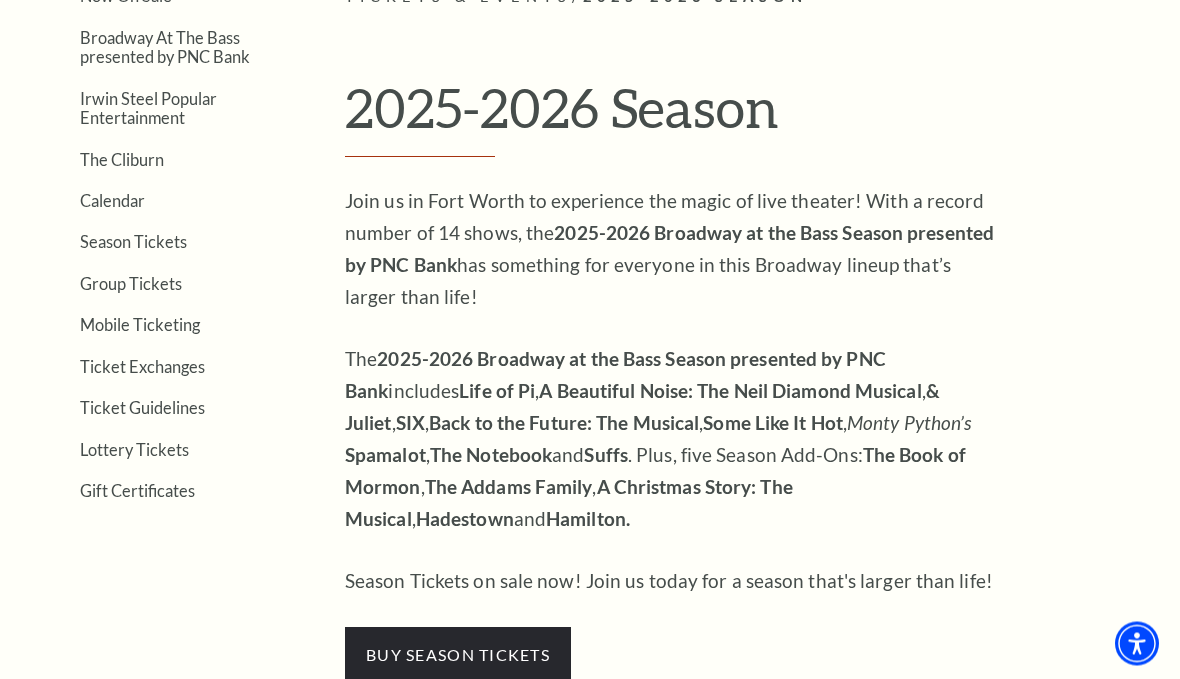 click on "buy season tickets" at bounding box center (458, 656) 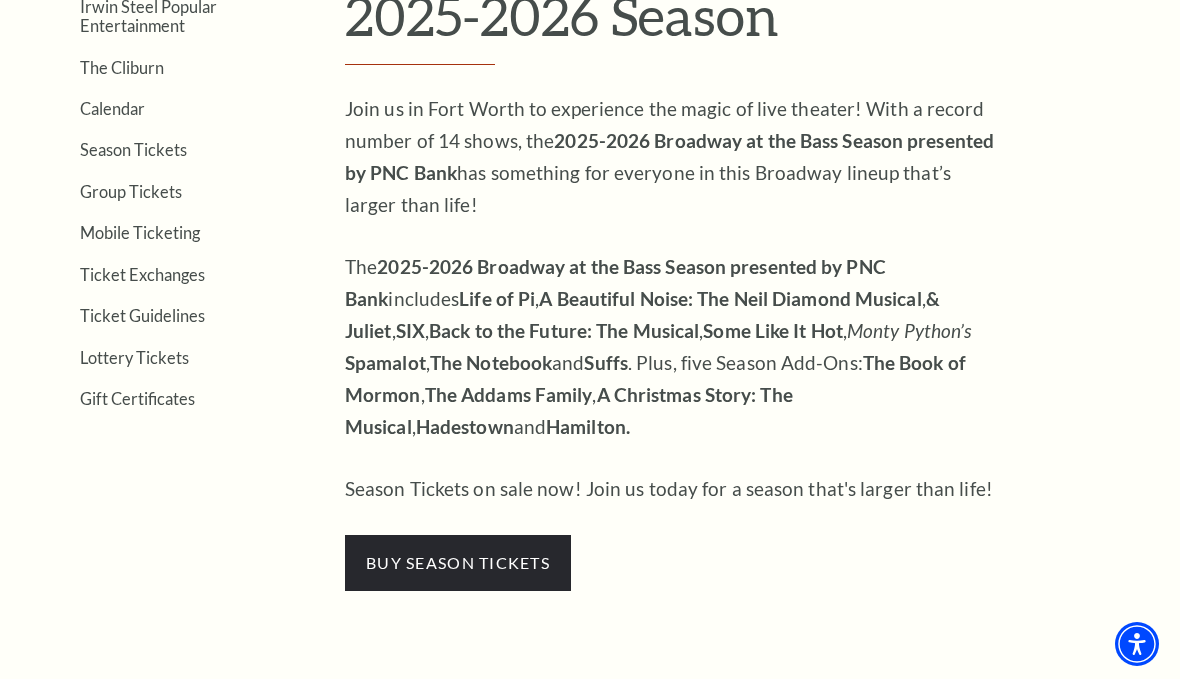 click on "Mobile Ticketing" at bounding box center (140, 232) 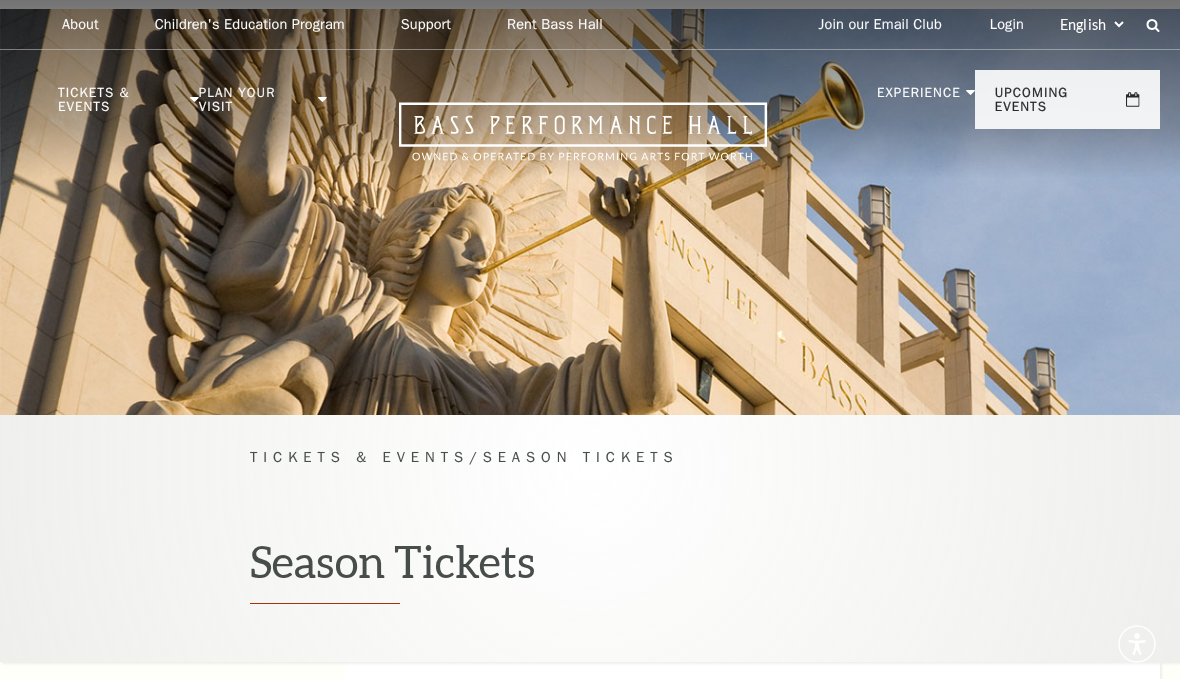 scroll, scrollTop: 0, scrollLeft: 0, axis: both 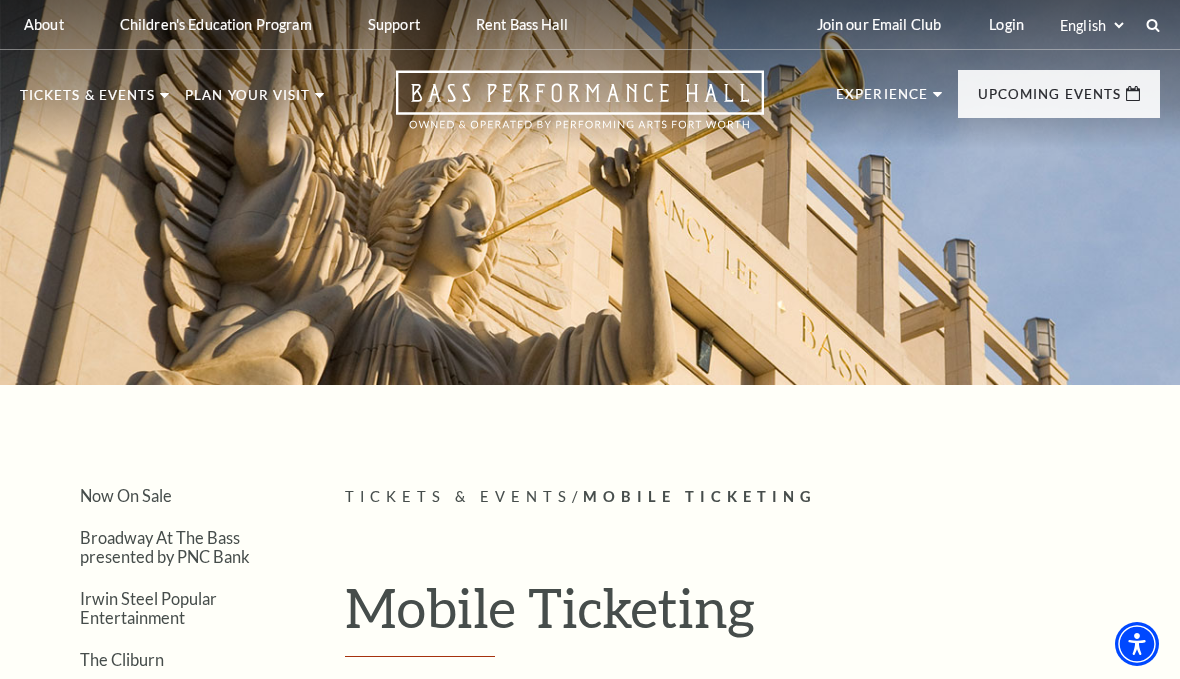 click on "Calendar" at bounding box center (80, 428) 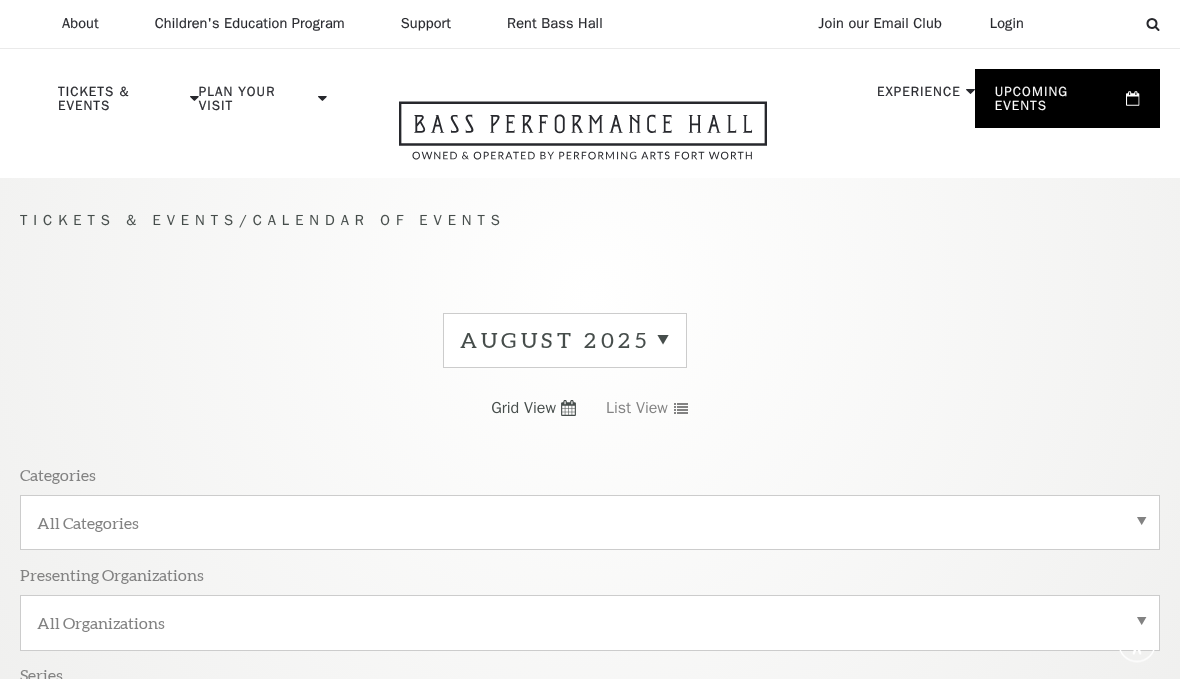 scroll, scrollTop: 70, scrollLeft: 0, axis: vertical 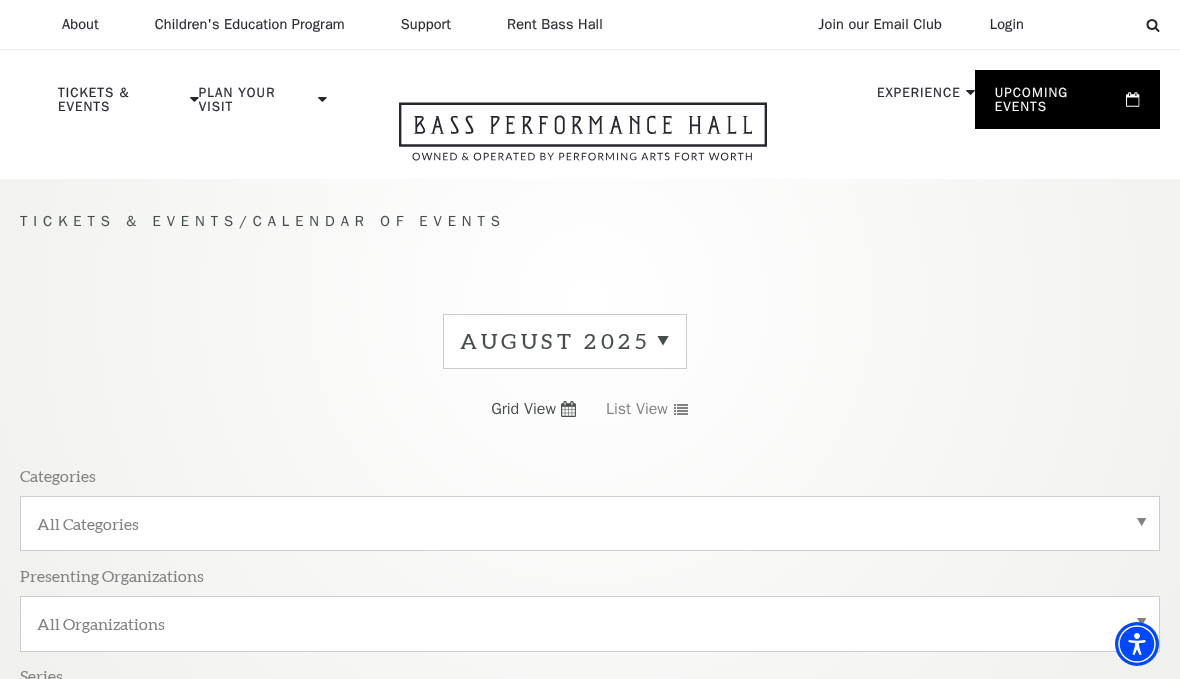 click at bounding box center [583, 140] 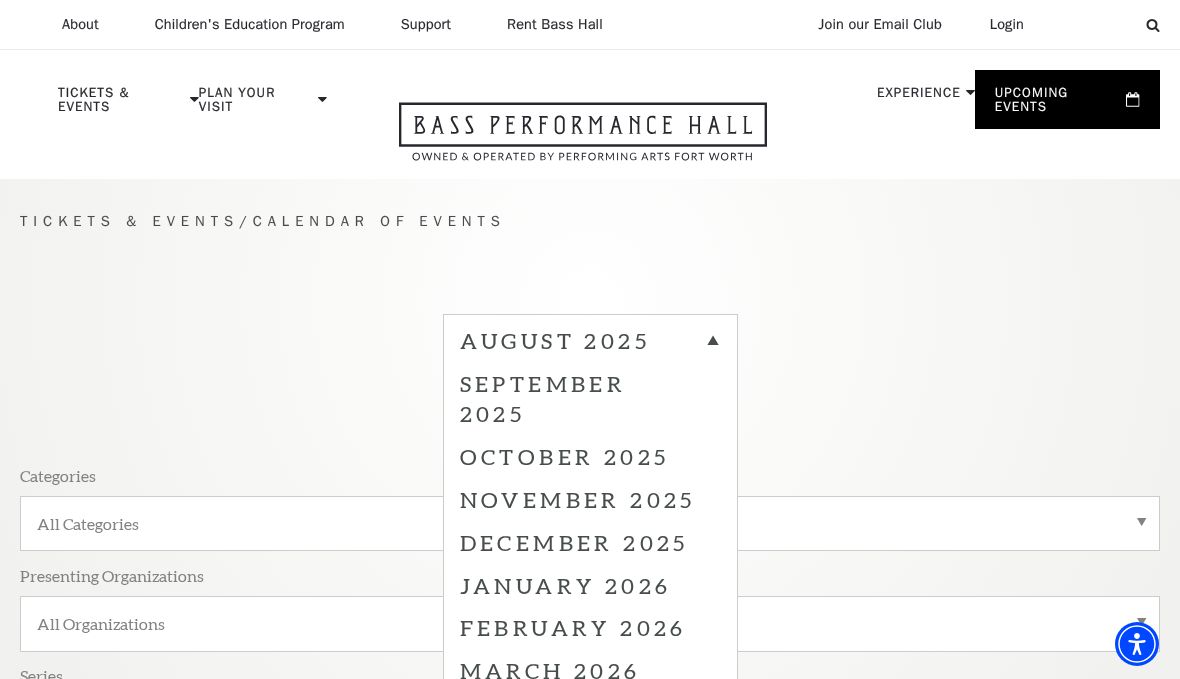 click on "September 2025" at bounding box center [590, 399] 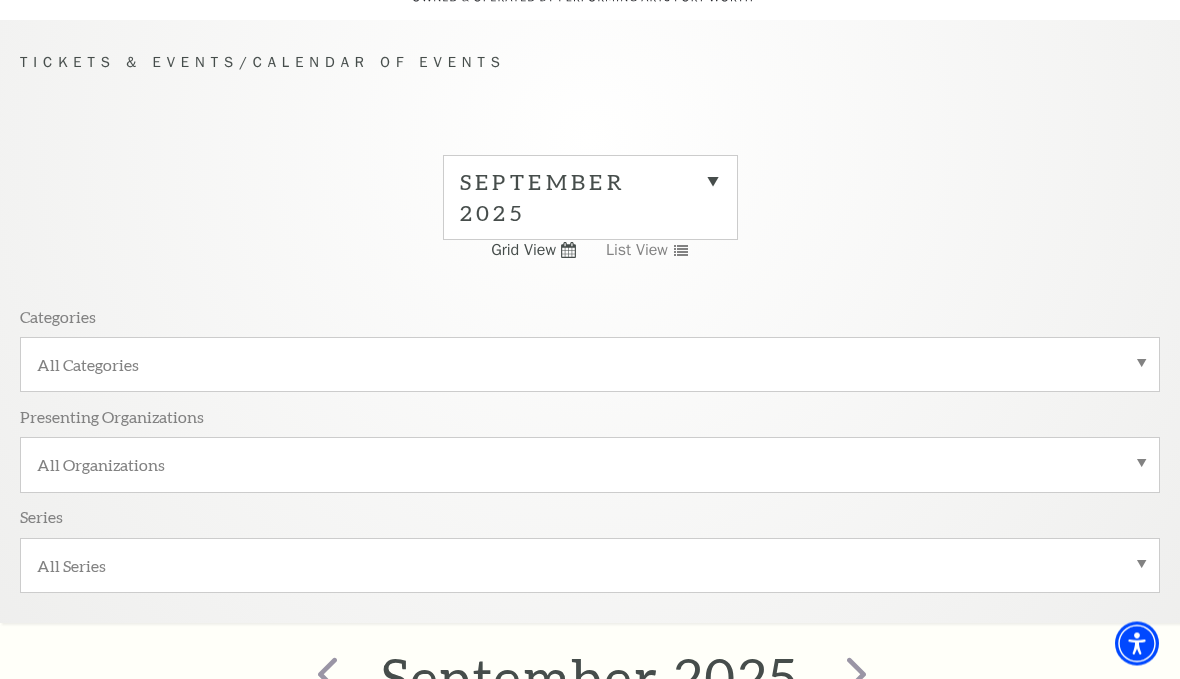 scroll, scrollTop: 178, scrollLeft: 0, axis: vertical 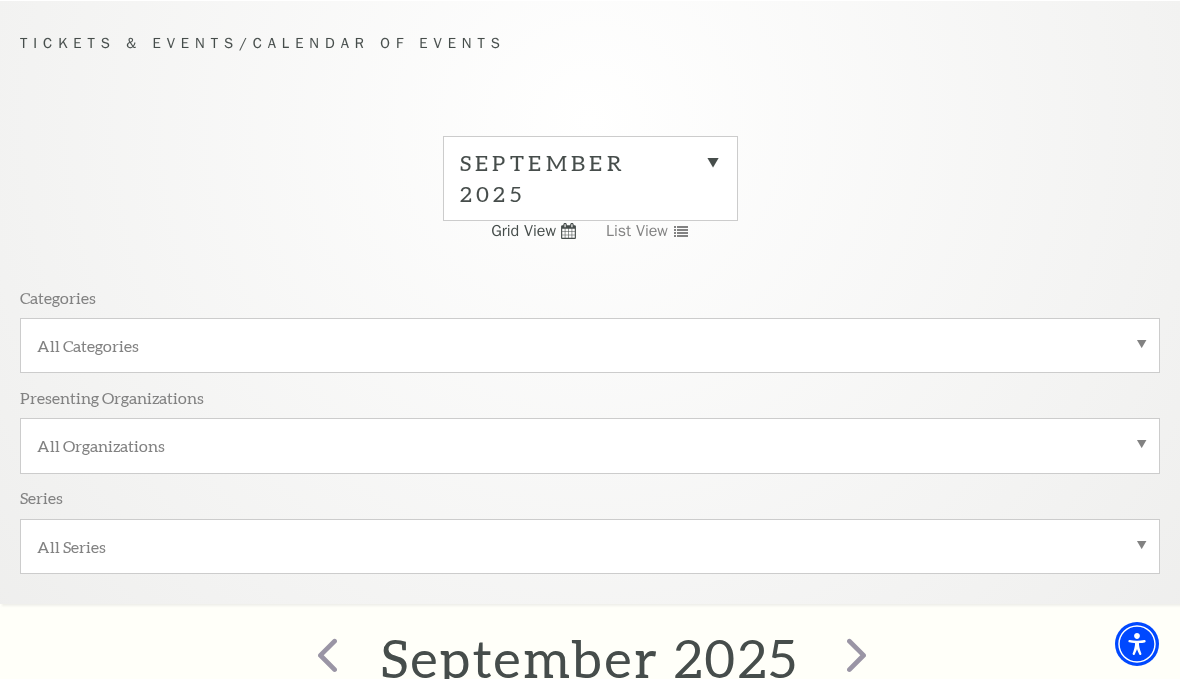 click on "All Categories" at bounding box center (590, 345) 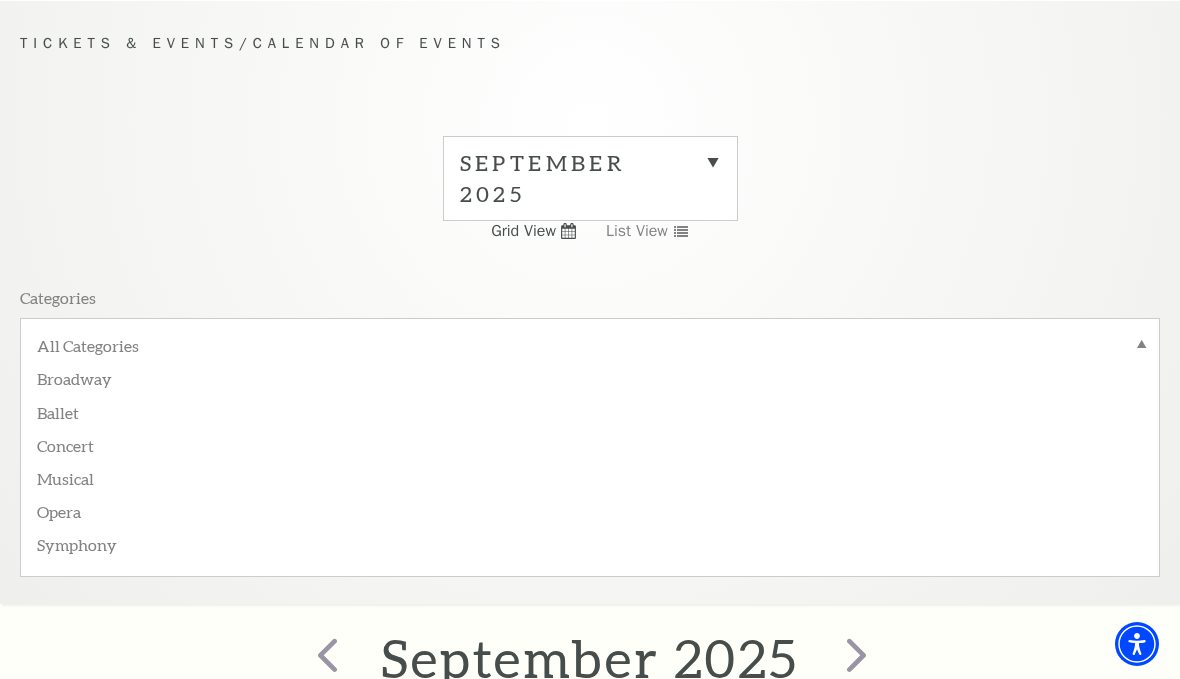 click on "Broadway" at bounding box center (590, 377) 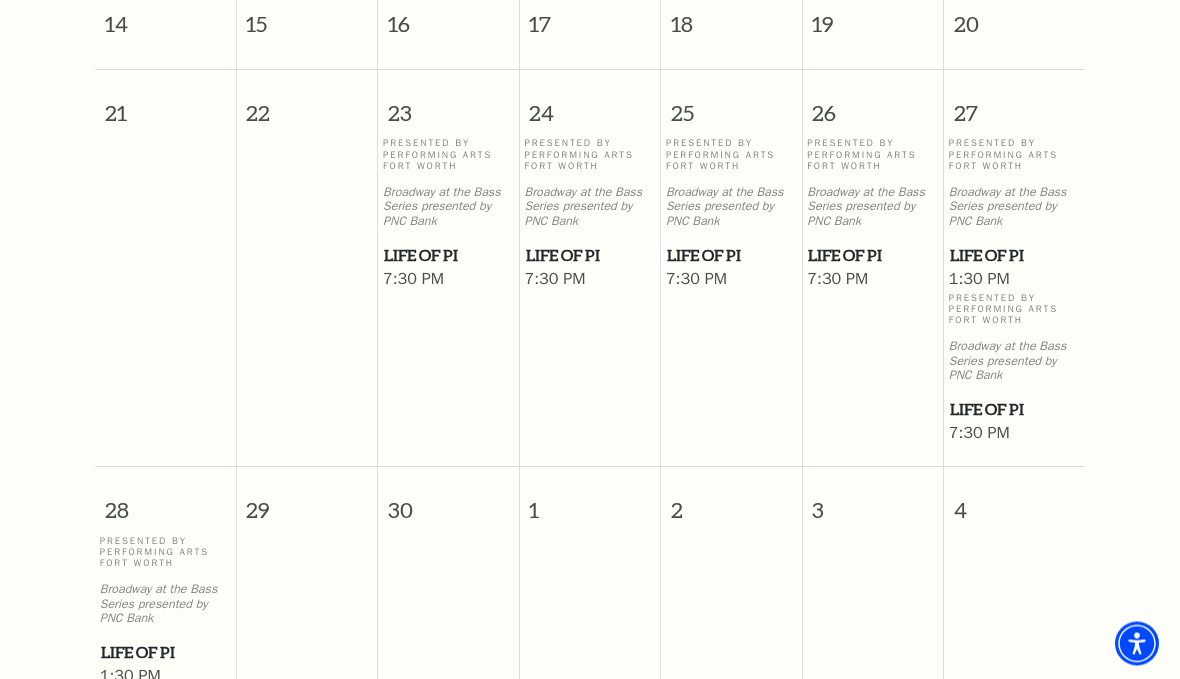 scroll, scrollTop: 1128, scrollLeft: 0, axis: vertical 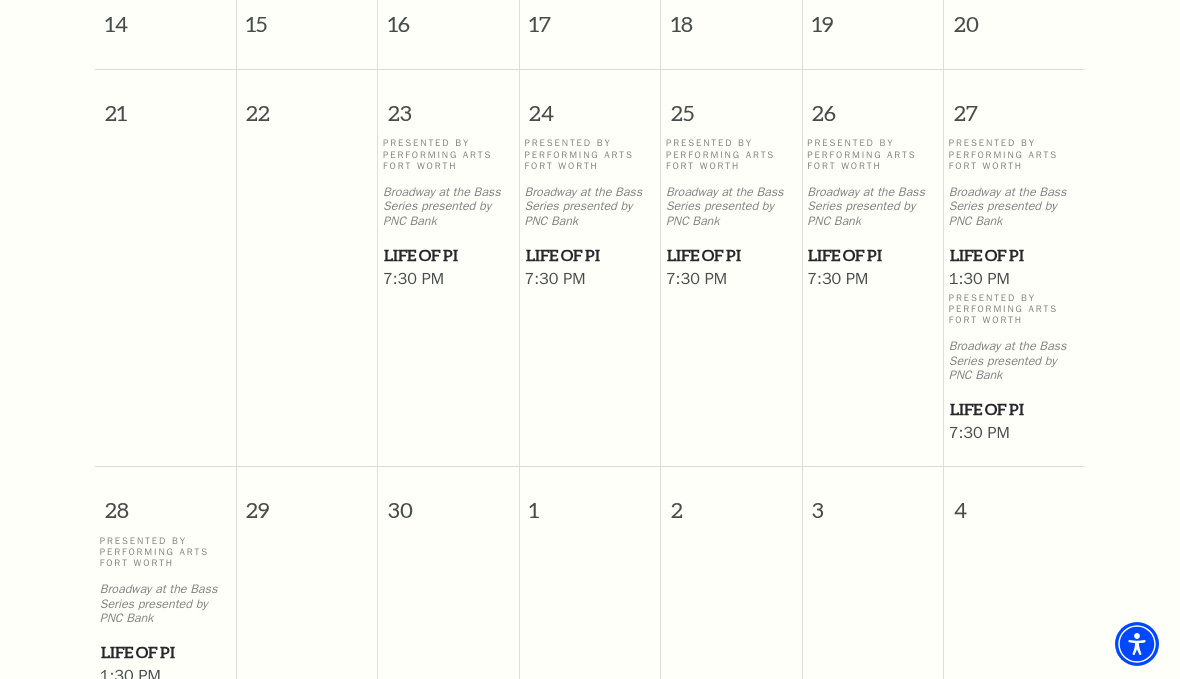 click on "Life of Pi" at bounding box center [1014, 409] 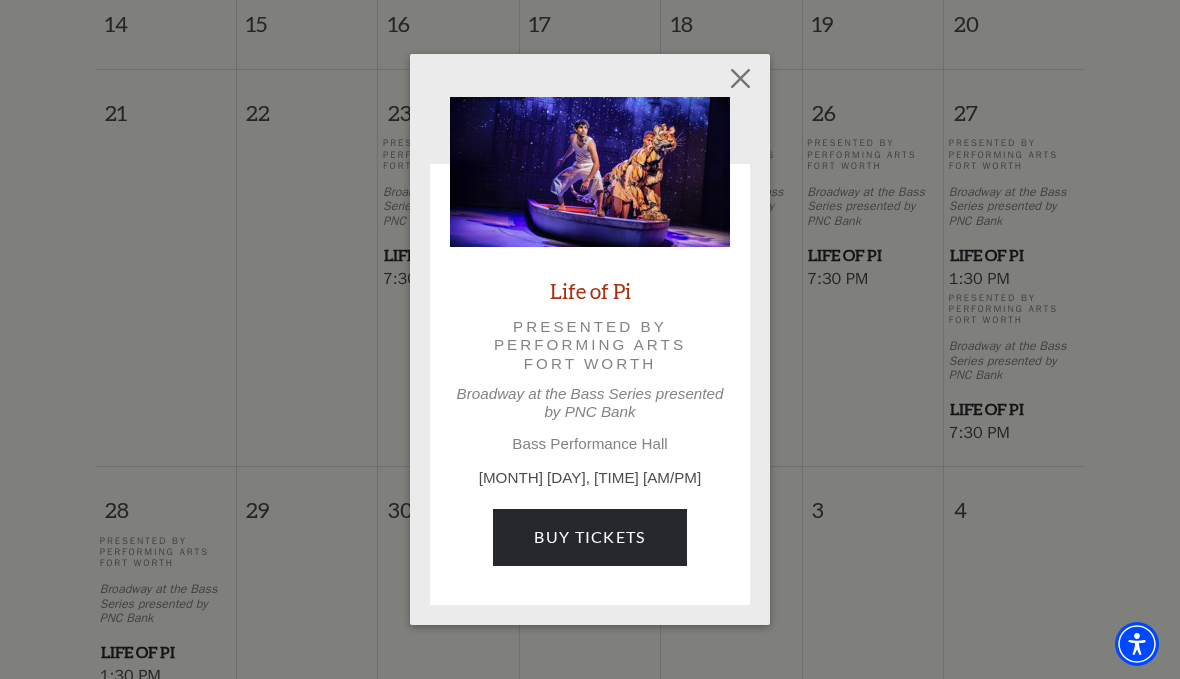 click on "Buy Tickets" at bounding box center [589, 537] 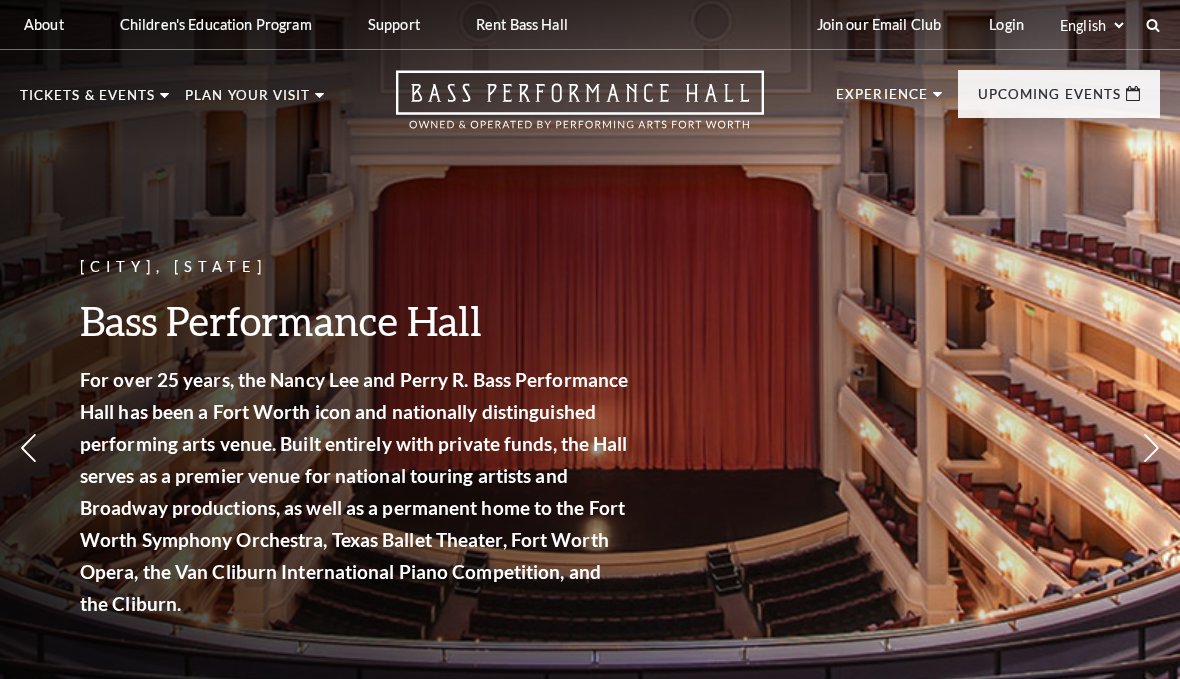 scroll, scrollTop: 0, scrollLeft: 0, axis: both 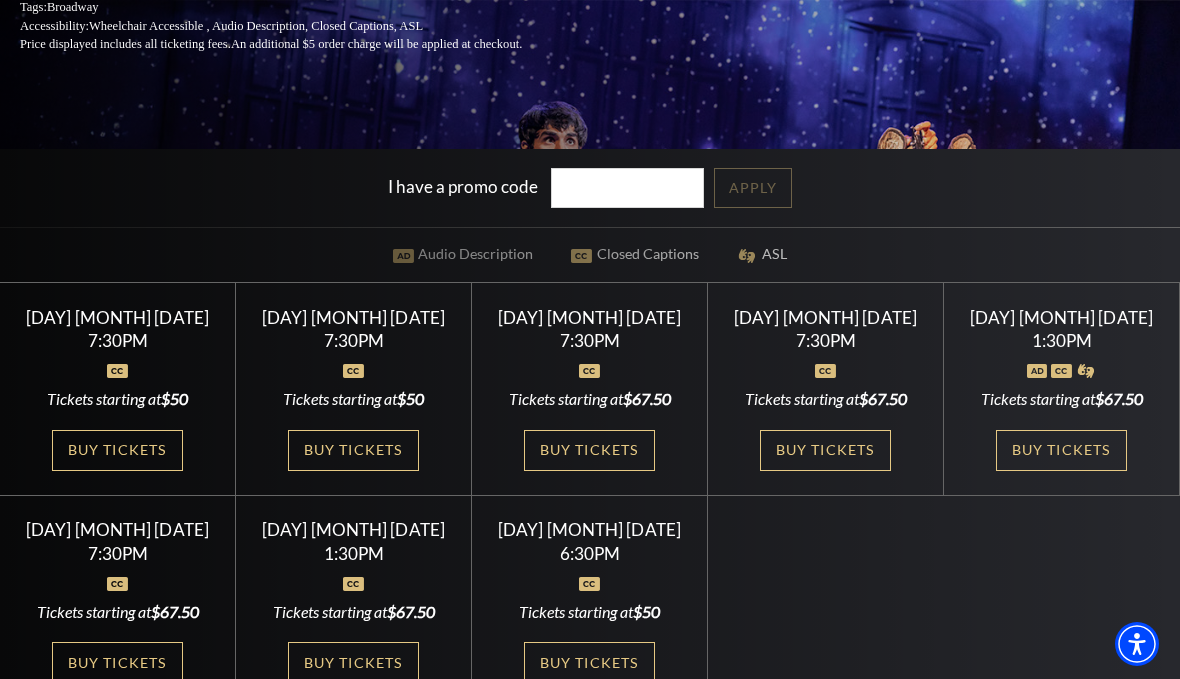 click on "Buy Tickets" at bounding box center (1061, 450) 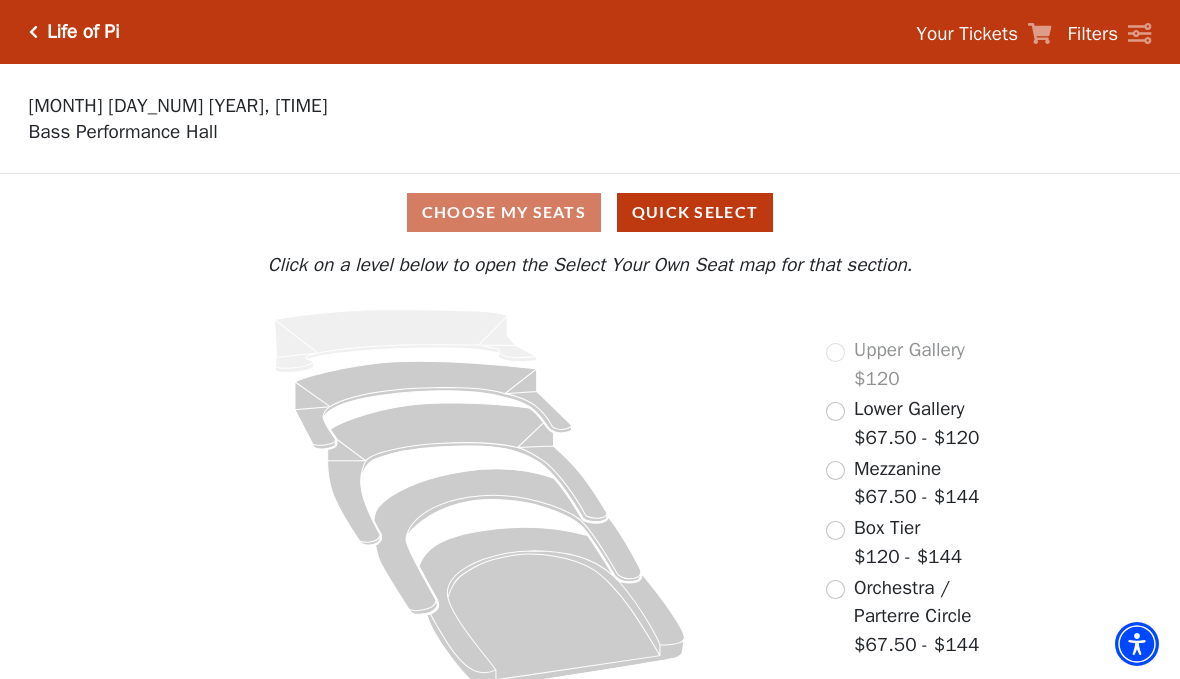 scroll, scrollTop: 0, scrollLeft: 0, axis: both 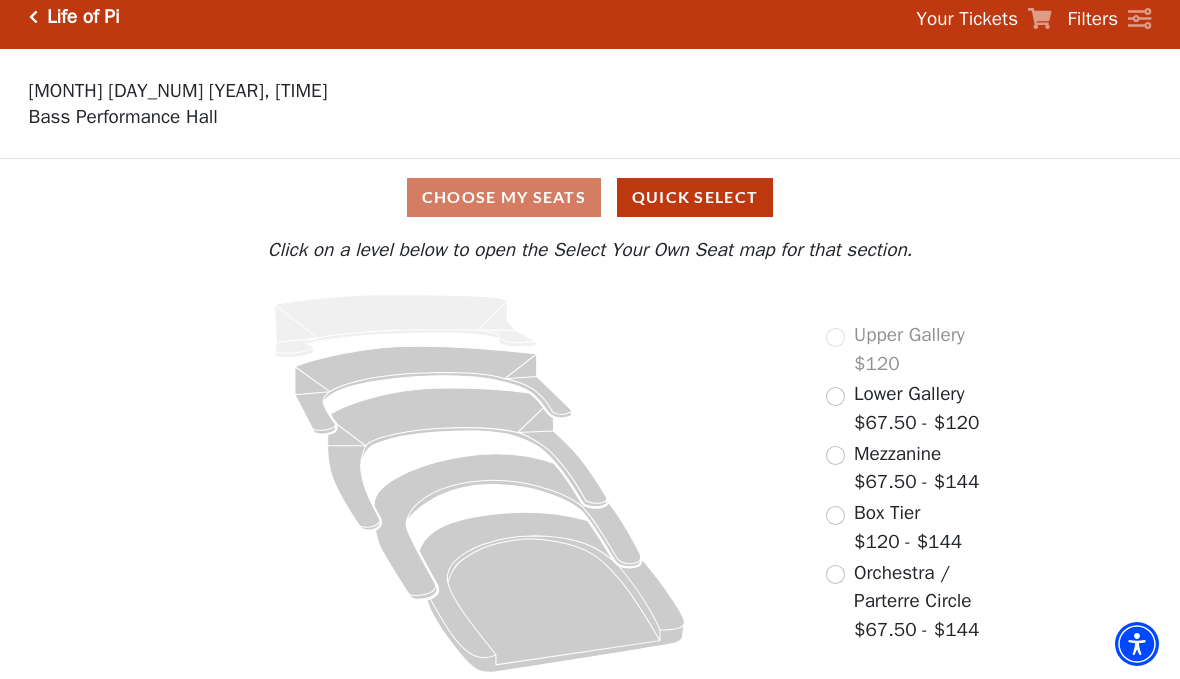 click 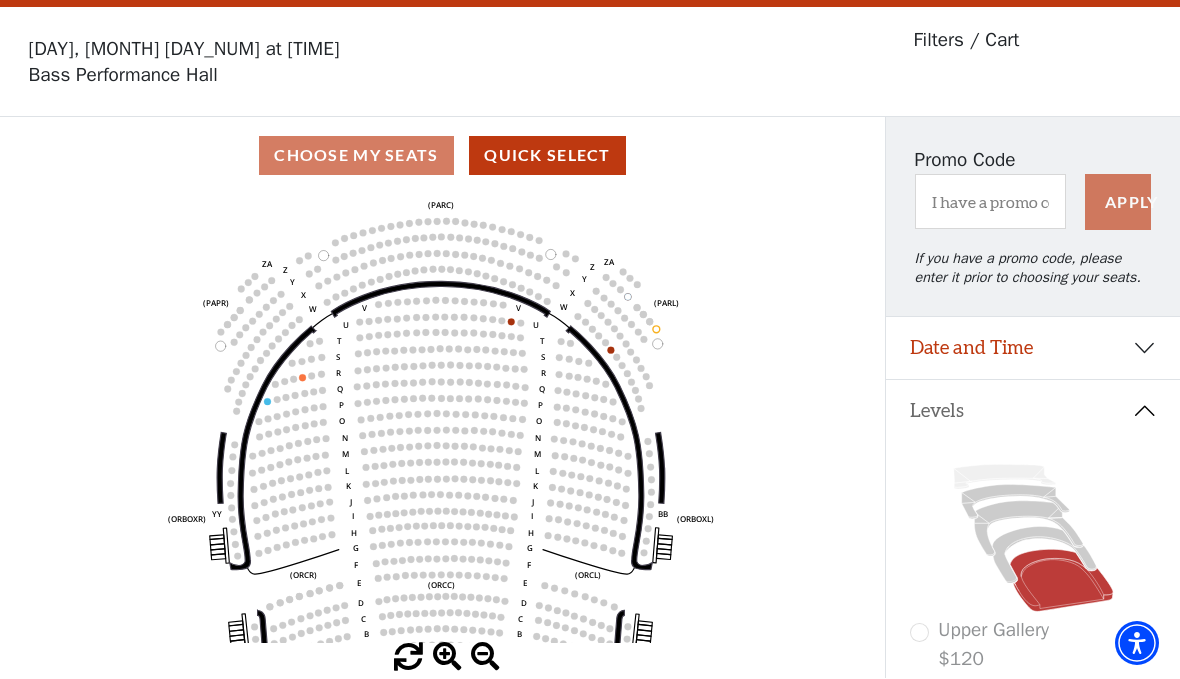 scroll, scrollTop: 93, scrollLeft: 0, axis: vertical 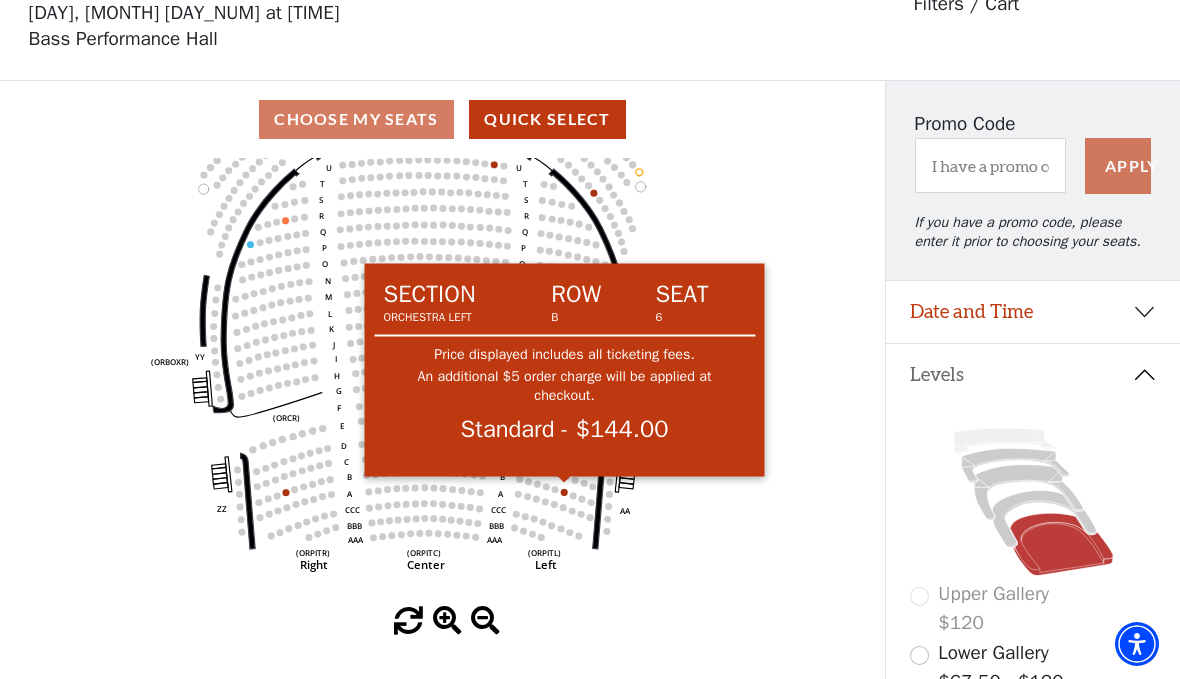 click 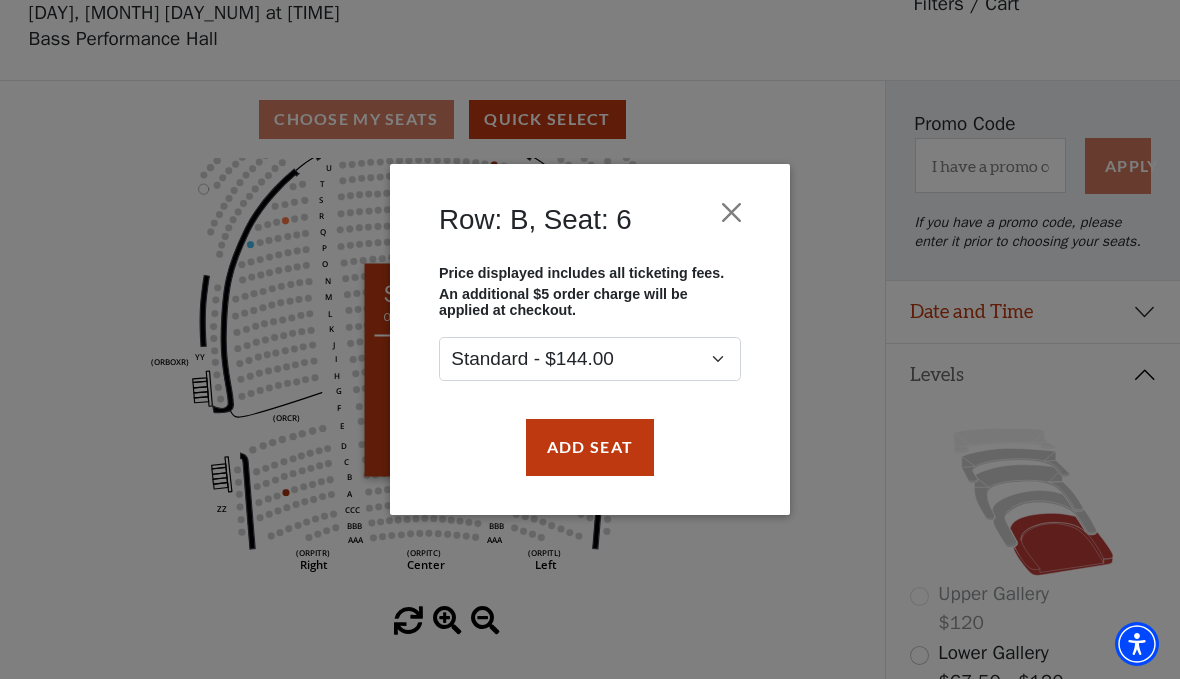 click on "Add Seat" at bounding box center (590, 447) 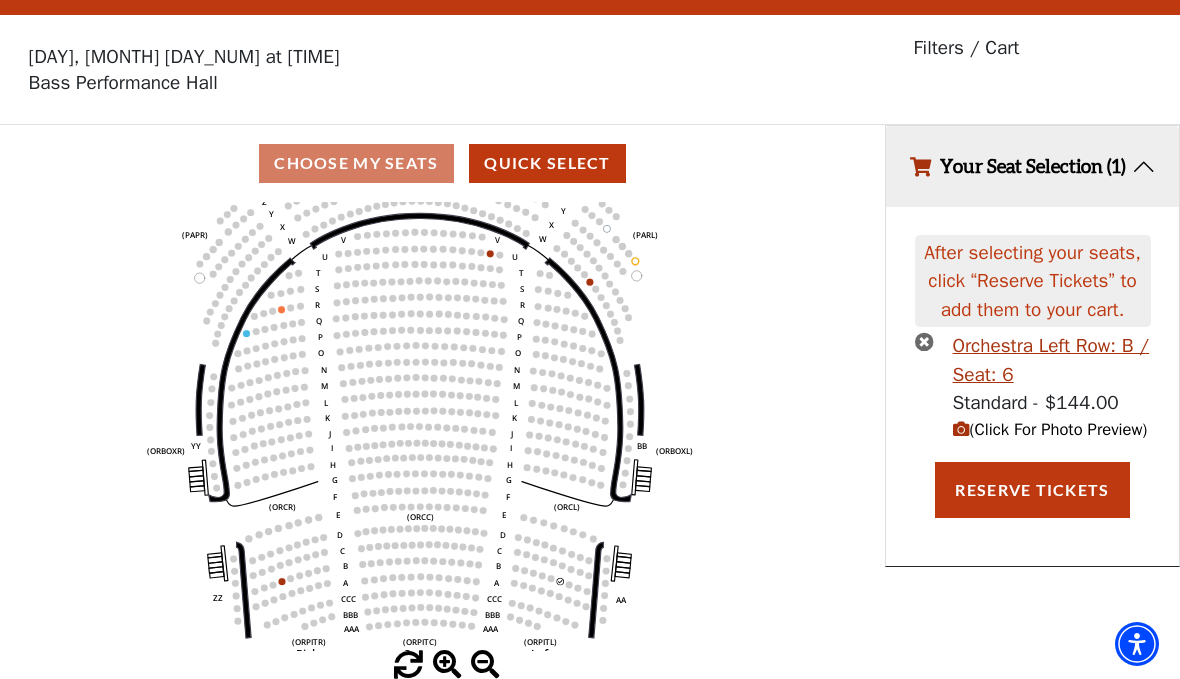 click 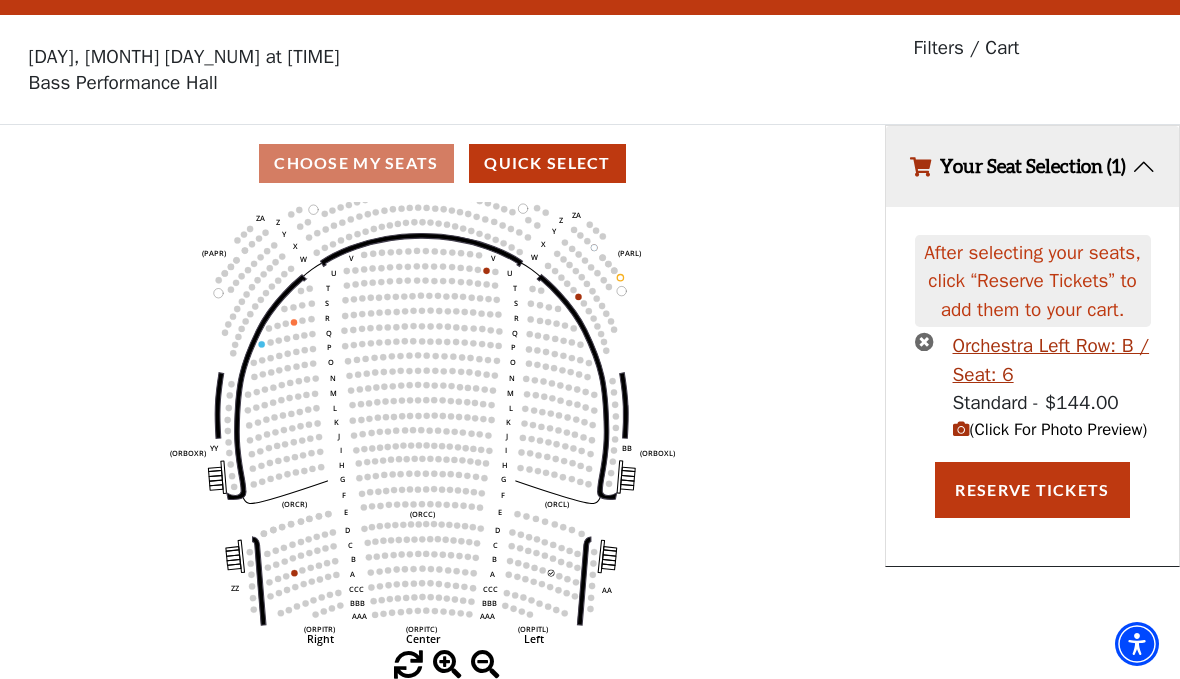 click 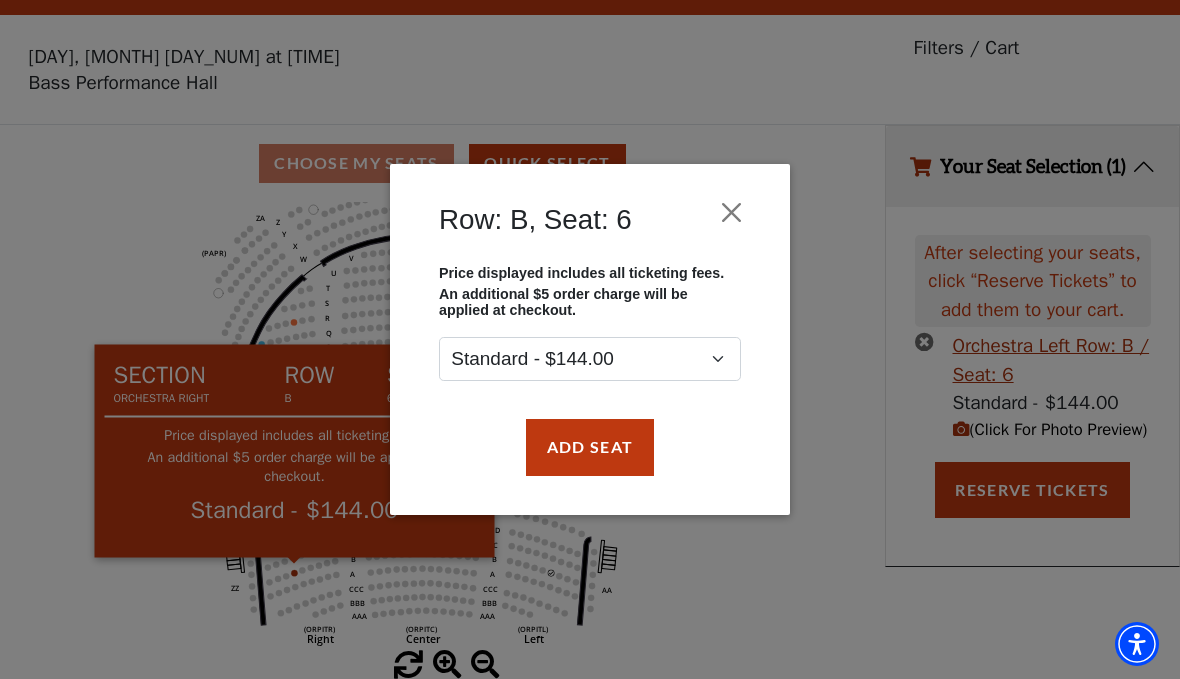 click on "Add Seat" at bounding box center (590, 447) 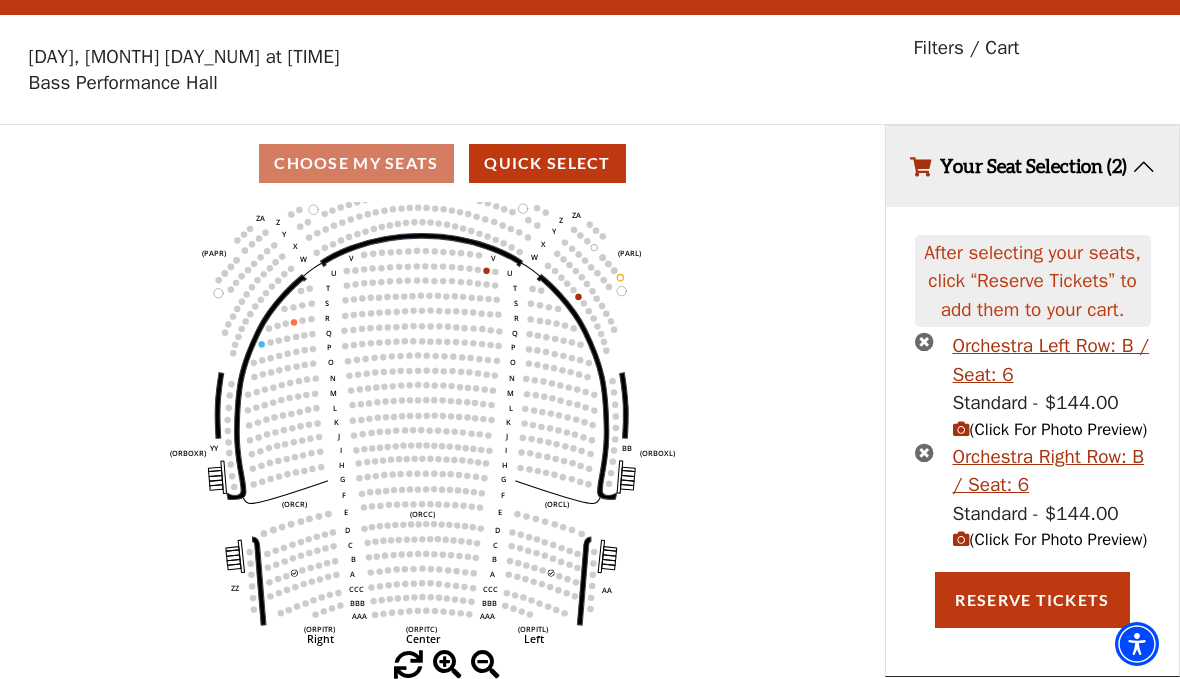 scroll, scrollTop: 84, scrollLeft: 0, axis: vertical 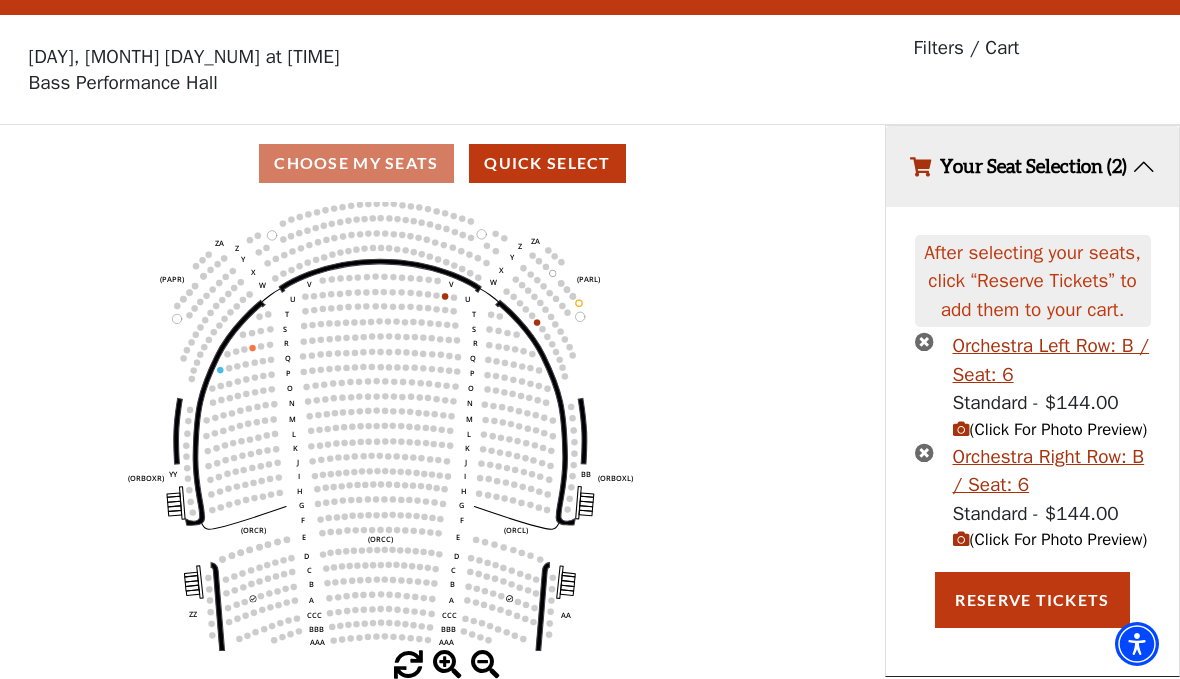 click 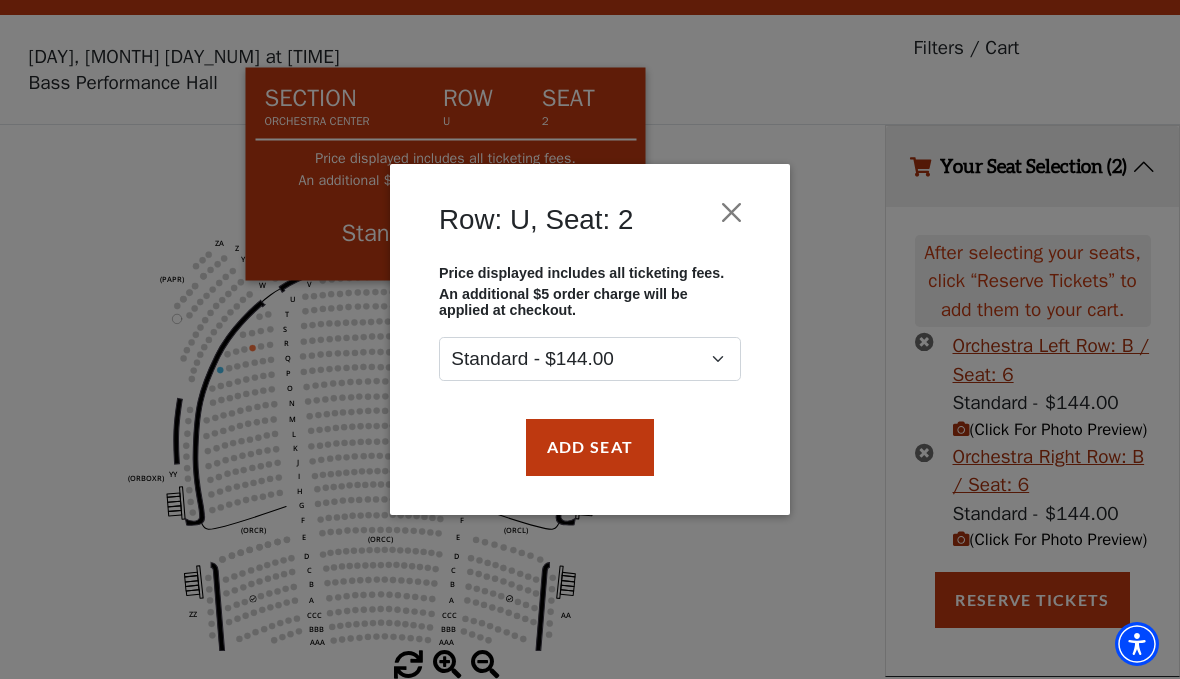 click on "Add Seat" at bounding box center [590, 447] 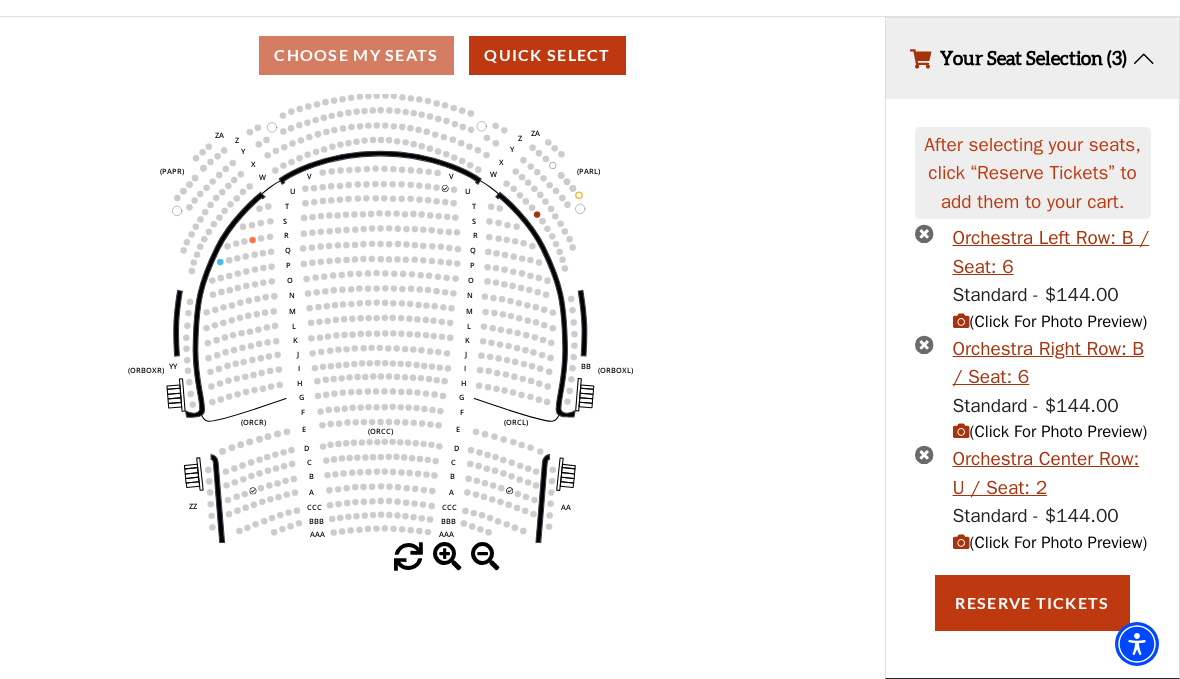 scroll, scrollTop: 264, scrollLeft: 0, axis: vertical 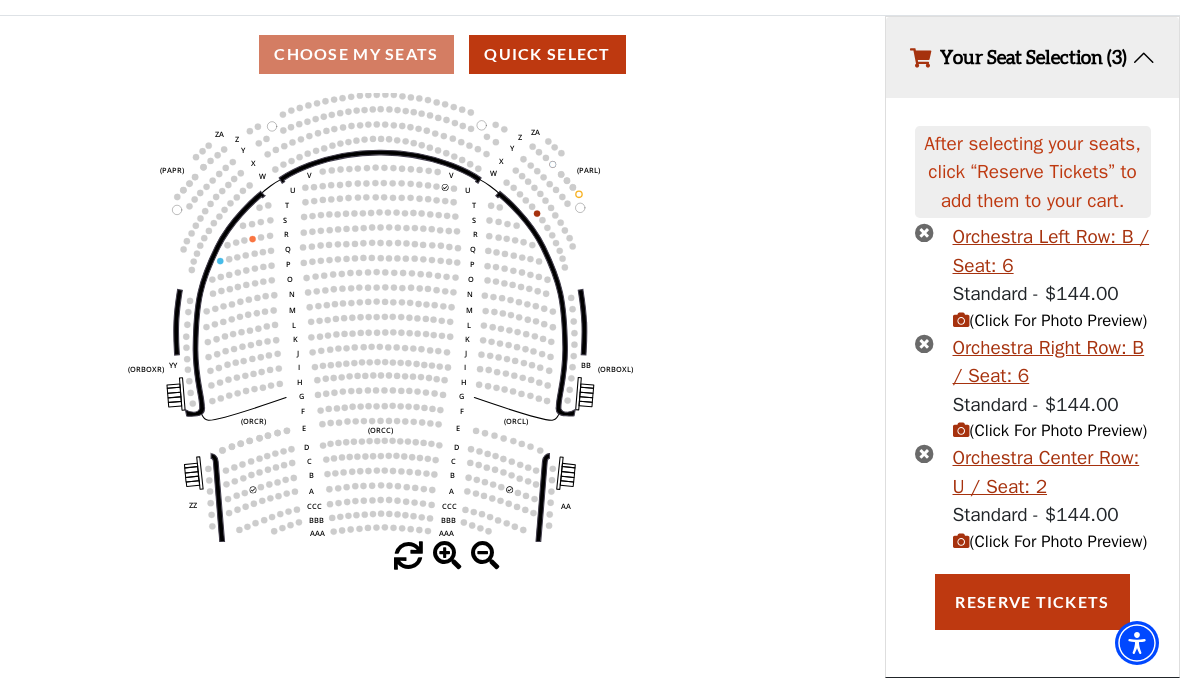 click on "Reserve Tickets" at bounding box center [1032, 603] 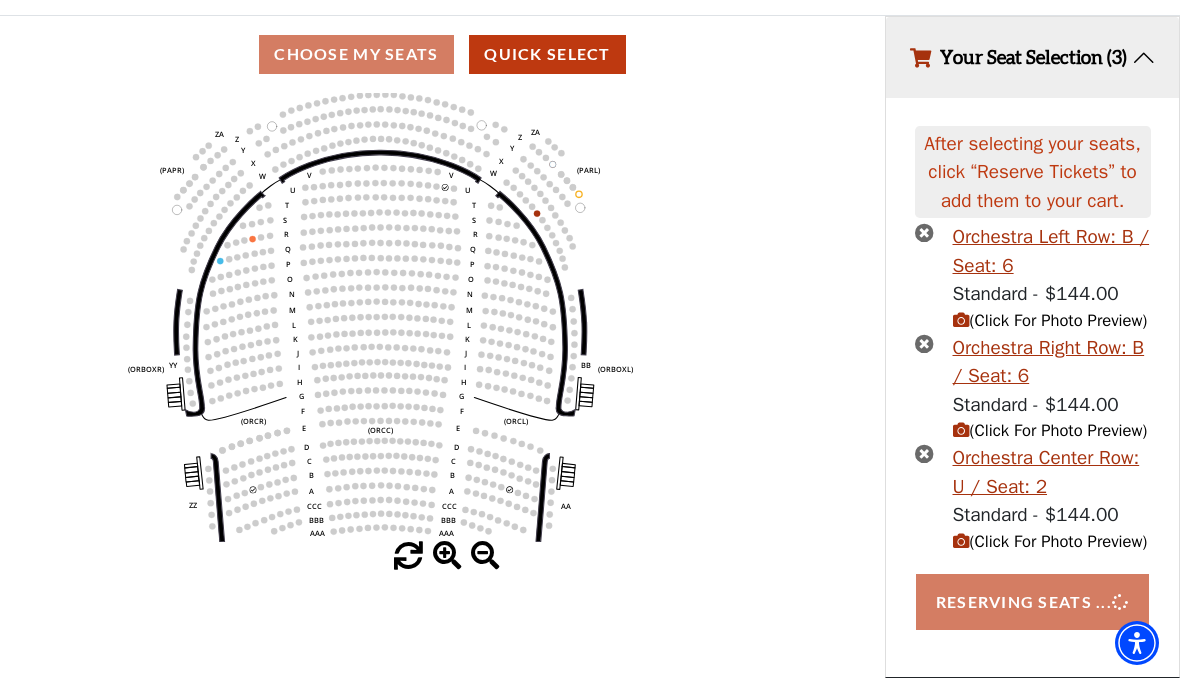 scroll, scrollTop: 265, scrollLeft: 0, axis: vertical 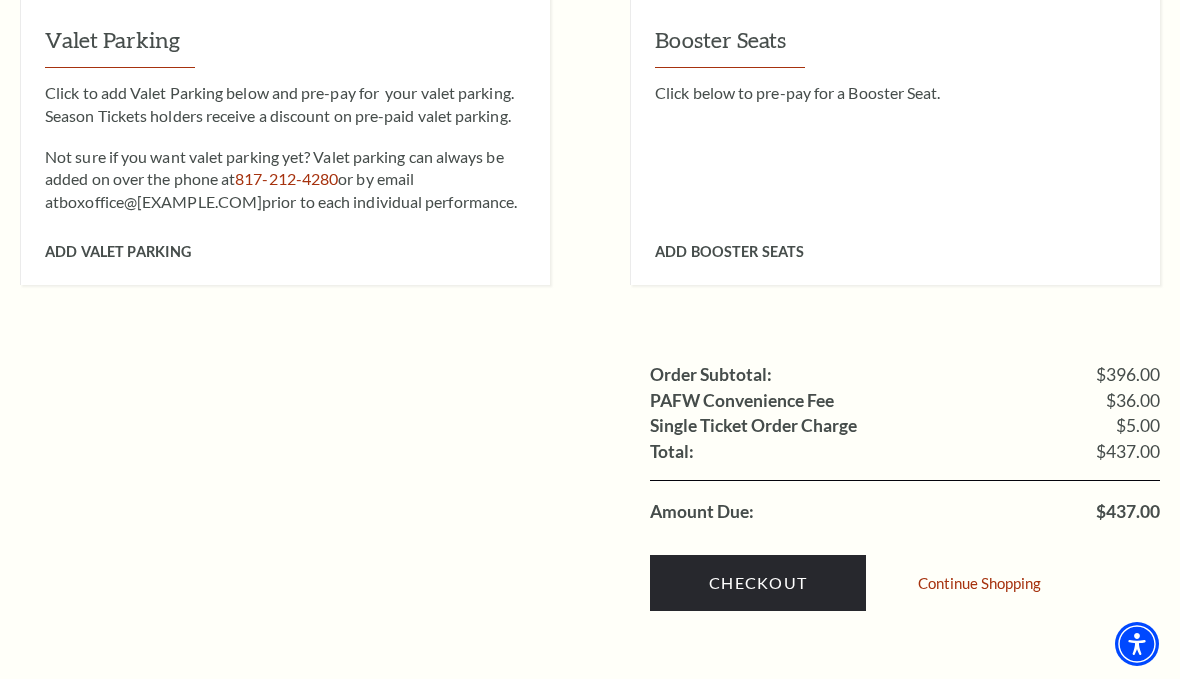 click on "Checkout" at bounding box center (758, 583) 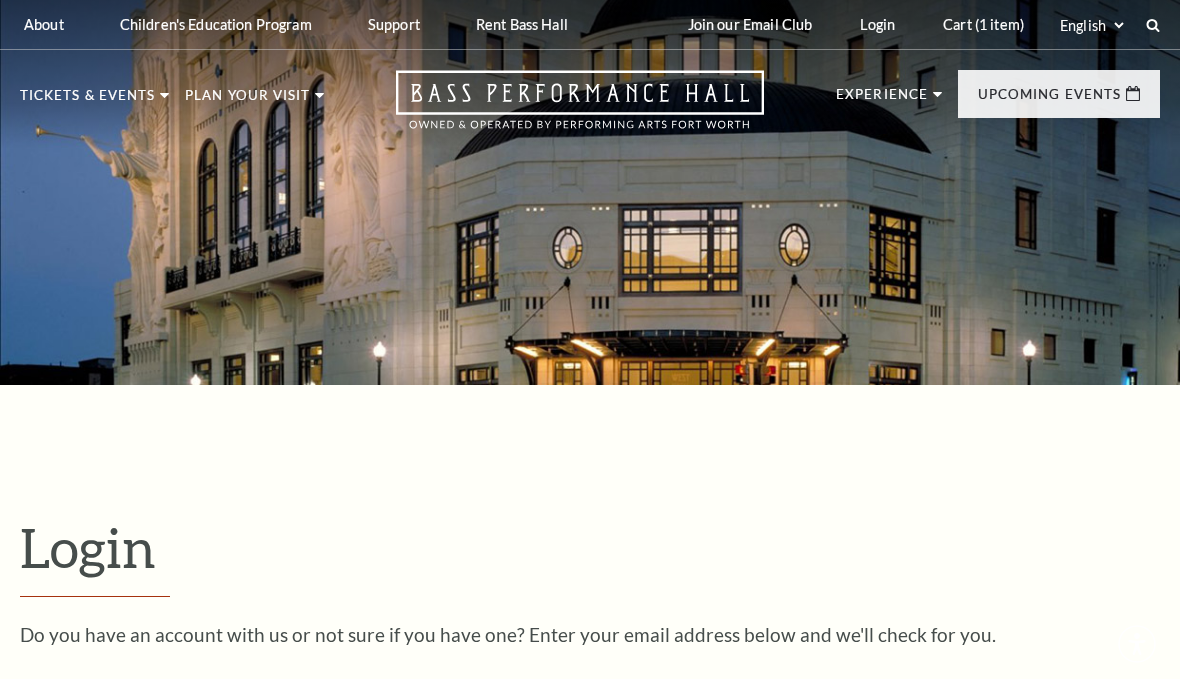 scroll, scrollTop: 81, scrollLeft: 0, axis: vertical 